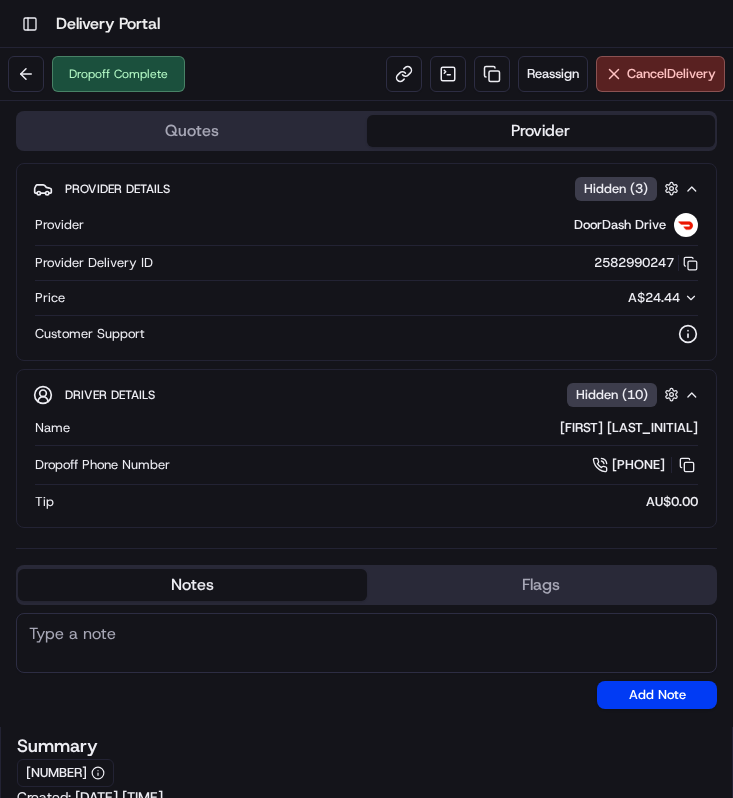scroll, scrollTop: 0, scrollLeft: 0, axis: both 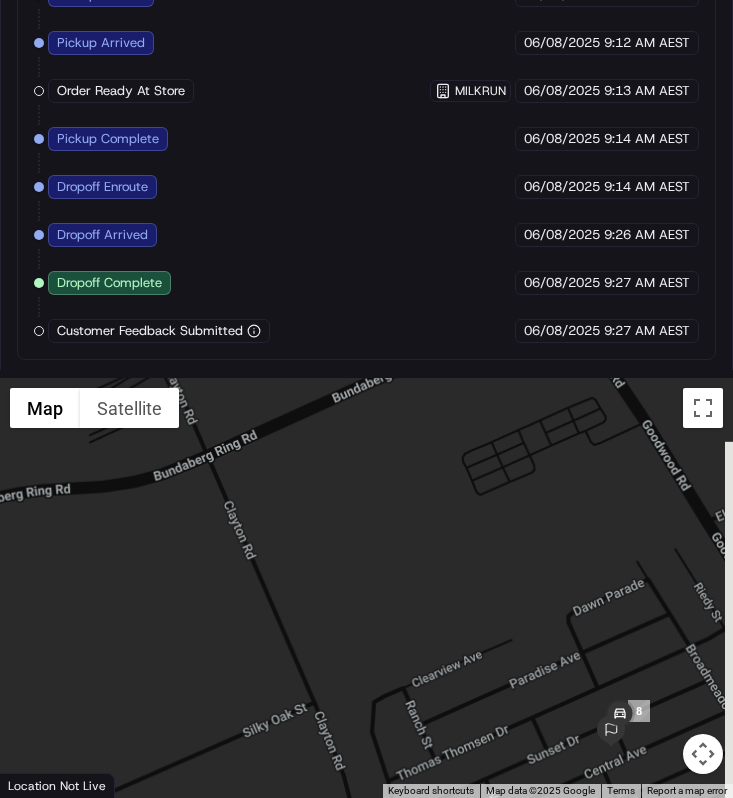 drag, startPoint x: 647, startPoint y: 752, endPoint x: 561, endPoint y: 732, distance: 88.29496 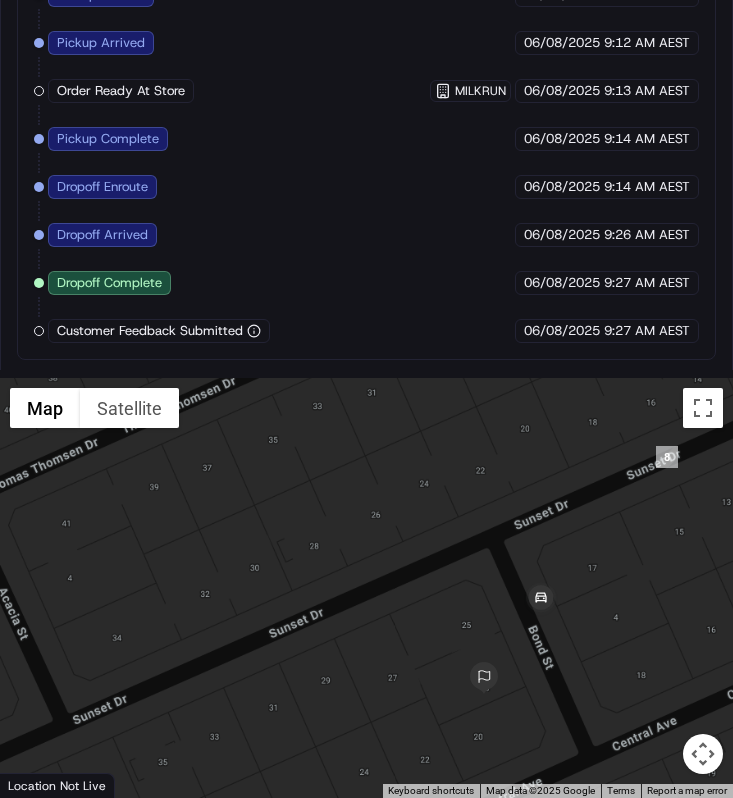 drag, startPoint x: 642, startPoint y: 723, endPoint x: 520, endPoint y: 722, distance: 122.0041 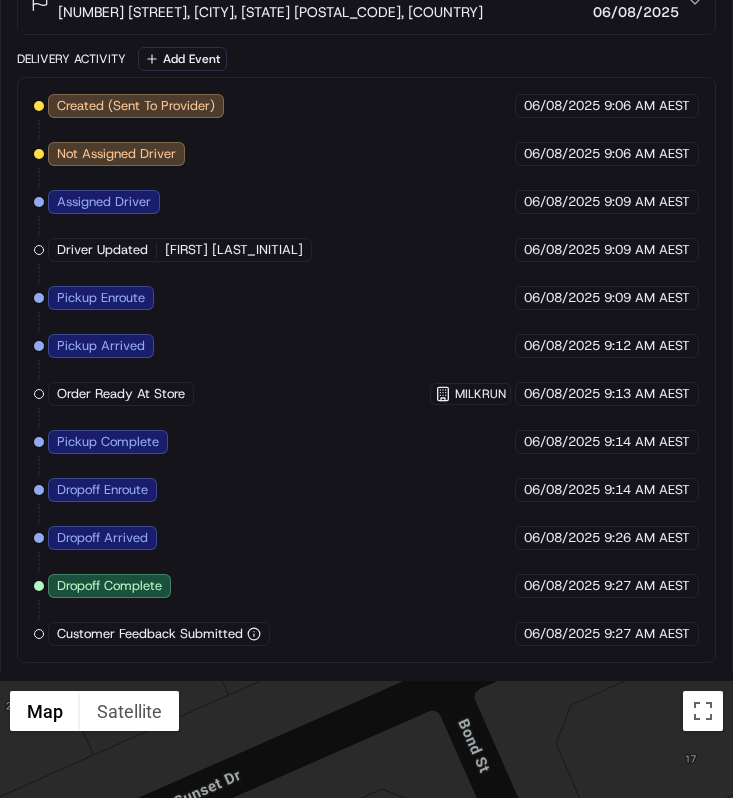 scroll, scrollTop: 1279, scrollLeft: 0, axis: vertical 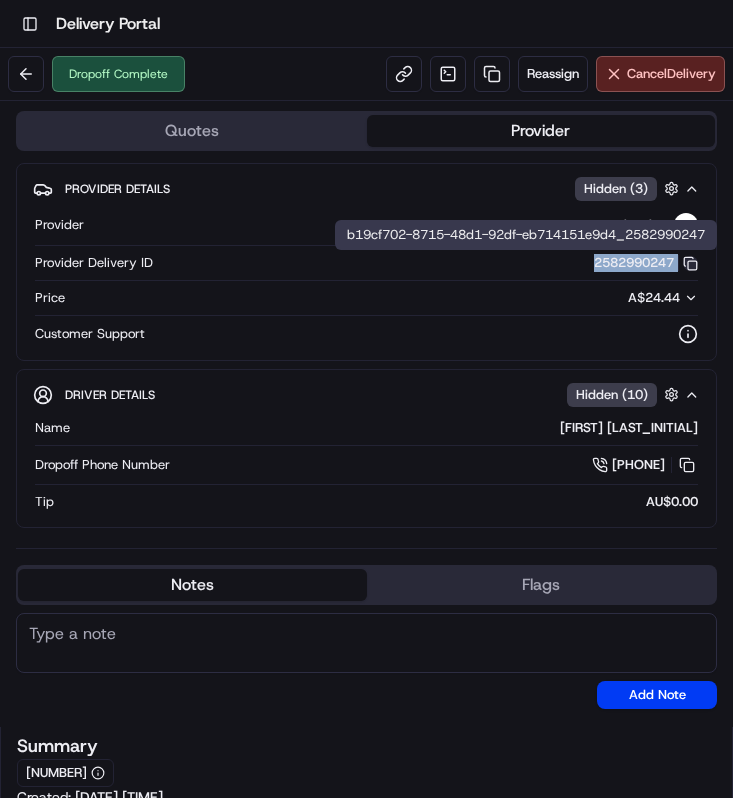 drag, startPoint x: 584, startPoint y: 257, endPoint x: 693, endPoint y: 262, distance: 109.11462 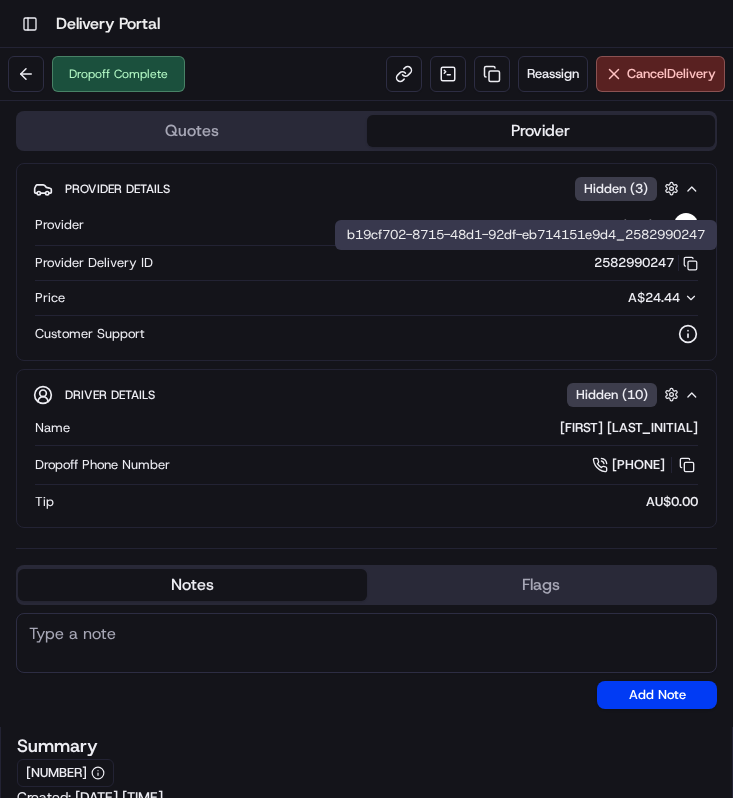 click on "Provider Details Hidden ( 3 ) Provider DoorDash Drive   Provider Delivery ID 2582990247 Copy  b19cf702-8715-48d1-92df-eb714151e9d4_2582990247 Price A$24.44 Customer Support" at bounding box center [366, 262] 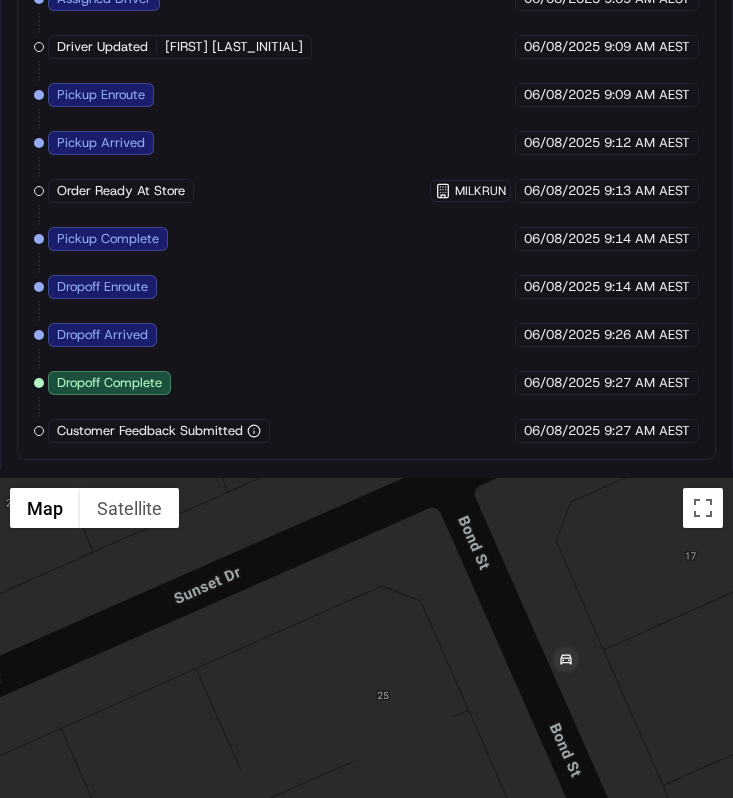 scroll, scrollTop: 1537, scrollLeft: 0, axis: vertical 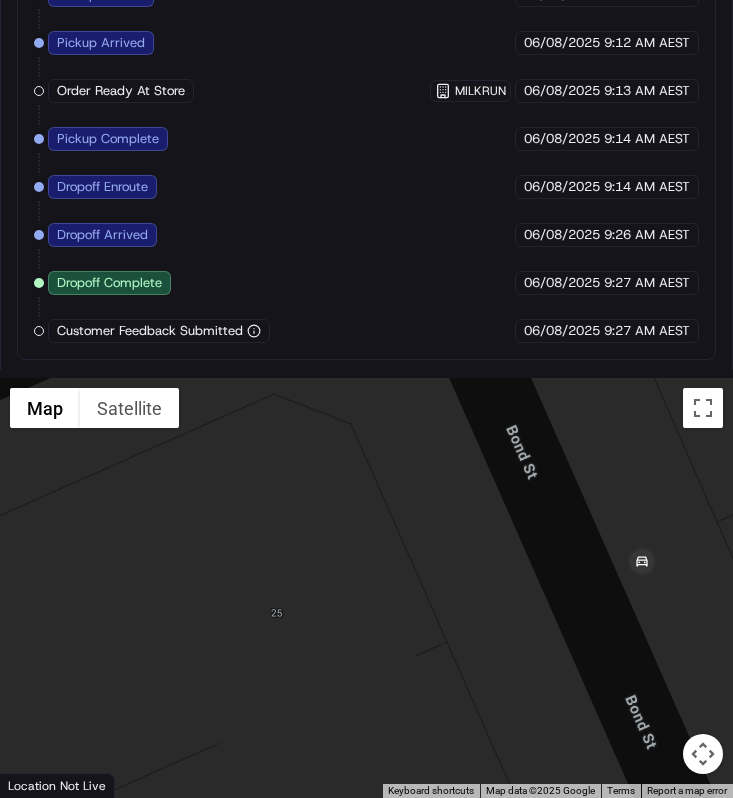 drag, startPoint x: 519, startPoint y: 555, endPoint x: 405, endPoint y: 613, distance: 127.90621 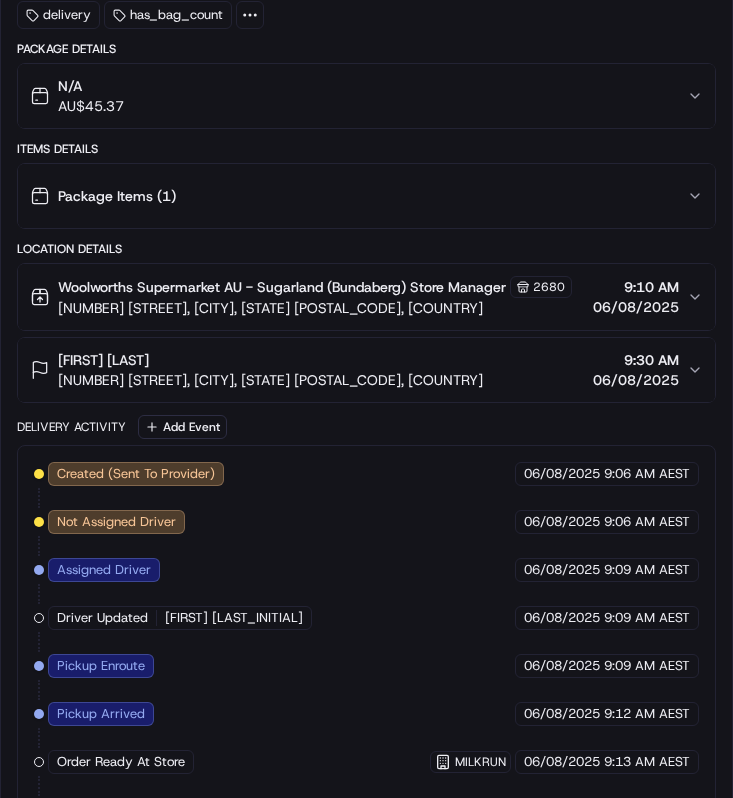 scroll, scrollTop: 864, scrollLeft: 0, axis: vertical 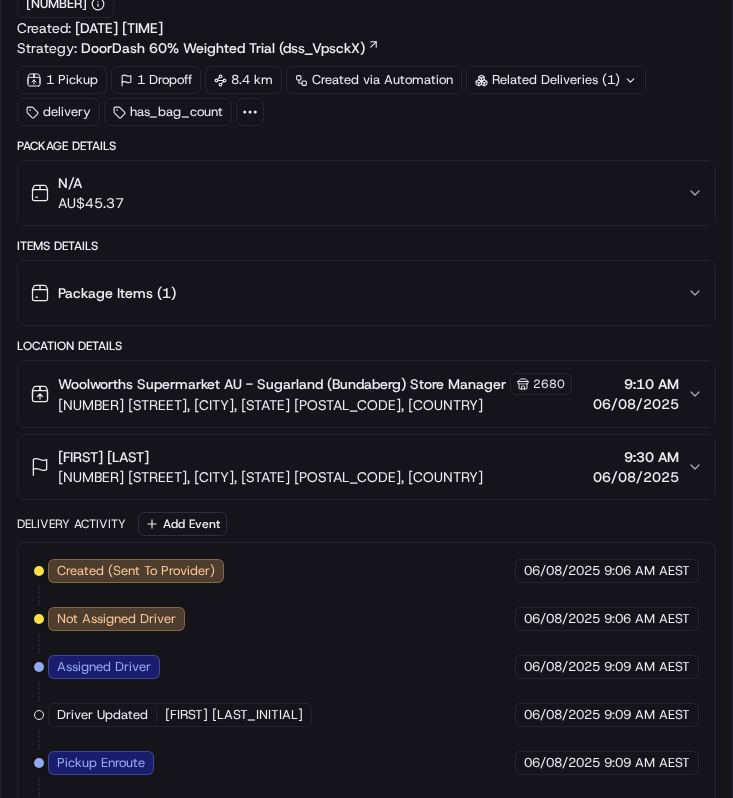click on "Location Details Woolworths Supermarket AU - Sugarland (Bundaberg) Store Manager 2680 115-119 Takalvan St, Bundaberg Central, QLD 4670, AU 9:10 AM 06/08/2025  suzanne mortensen 3 Bond St, Thabeban, QLD 4670, AU 9:30 AM 06/08/2025" at bounding box center [366, 419] 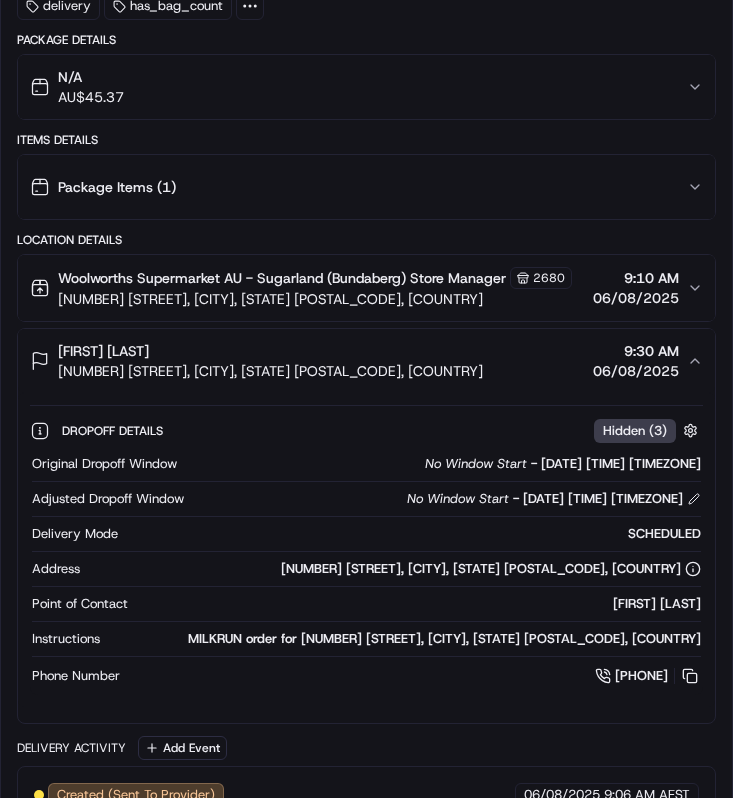 scroll, scrollTop: 876, scrollLeft: 0, axis: vertical 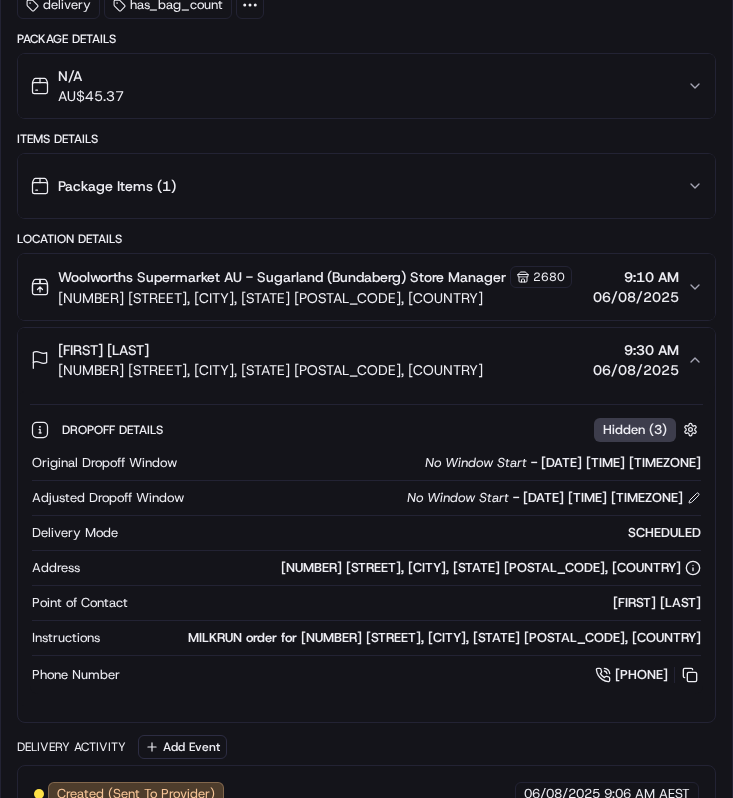 click on "suzanne mortensen 3 Bond St, Thabeban, QLD 4670, AU 9:30 AM 06/08/2025" at bounding box center [366, 360] 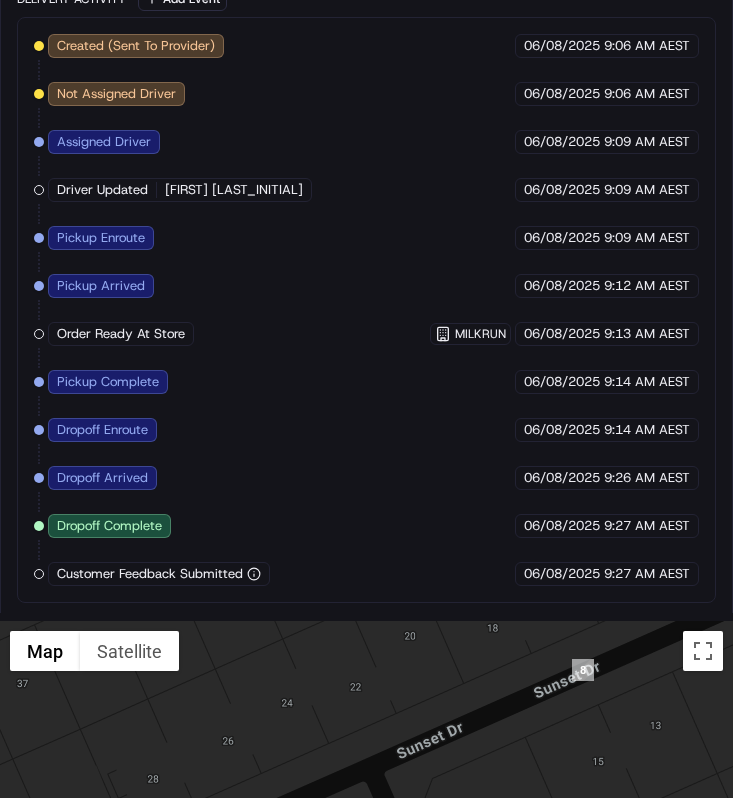 scroll, scrollTop: 1537, scrollLeft: 0, axis: vertical 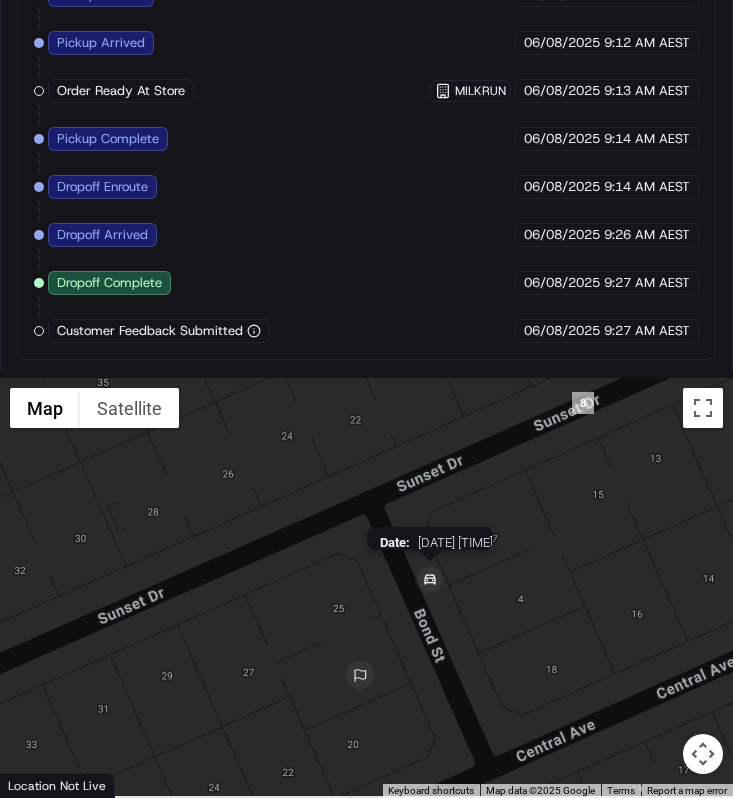drag, startPoint x: 446, startPoint y: 596, endPoint x: 450, endPoint y: 546, distance: 50.159744 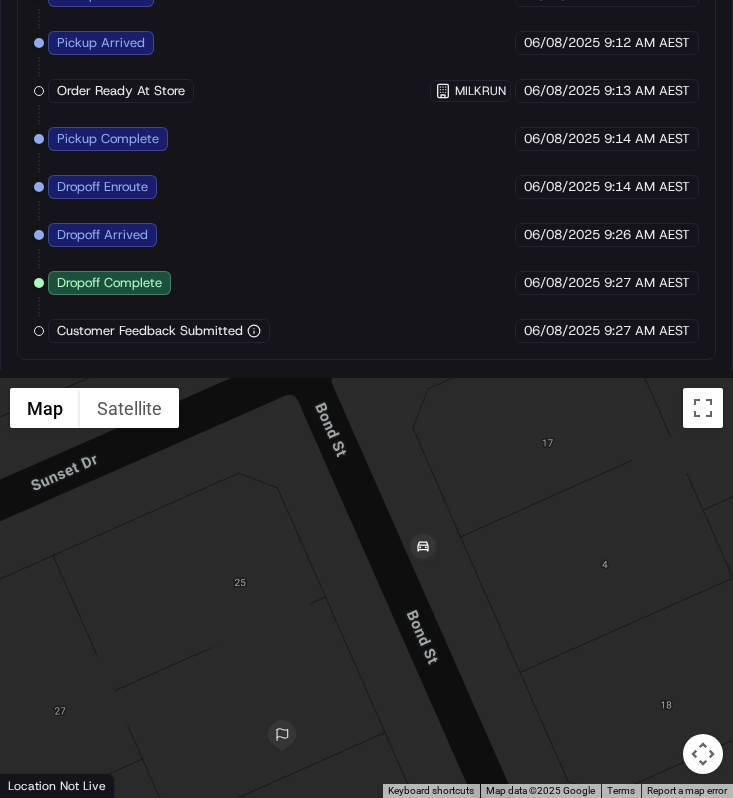 drag, startPoint x: 450, startPoint y: 546, endPoint x: 456, endPoint y: 498, distance: 48.373547 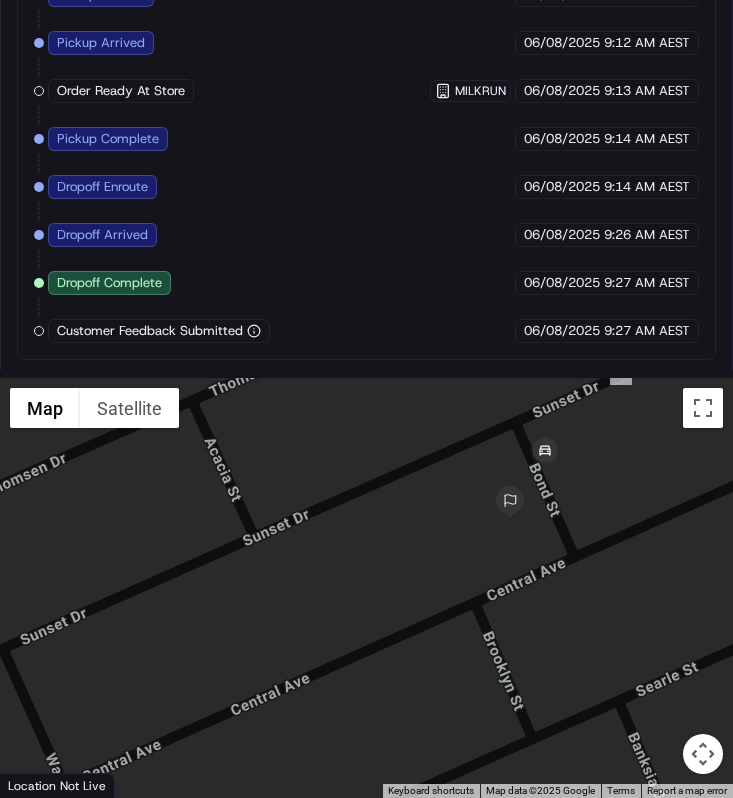 drag, startPoint x: 471, startPoint y: 678, endPoint x: 613, endPoint y: 581, distance: 171.96802 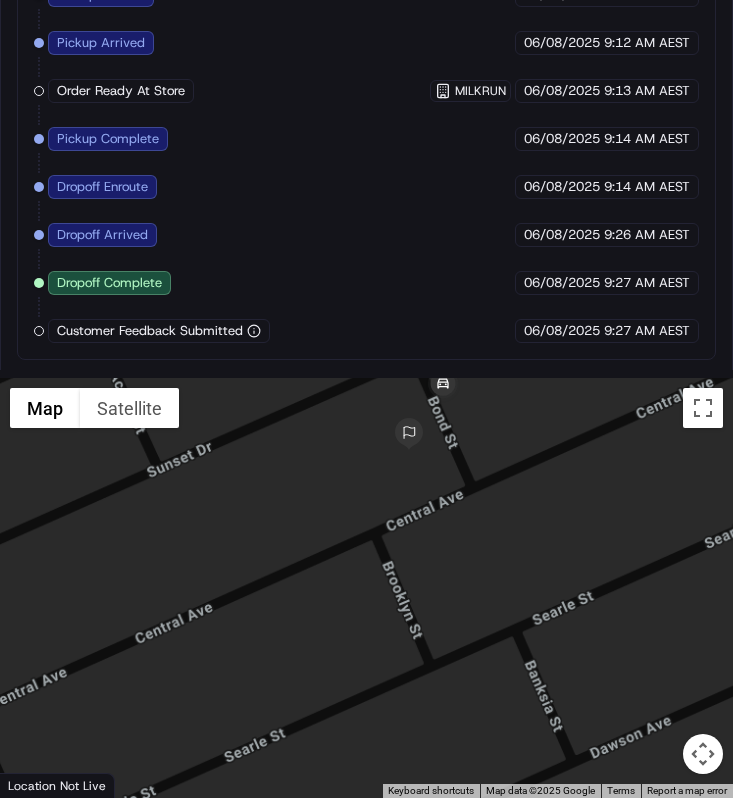 drag, startPoint x: 547, startPoint y: 609, endPoint x: 432, endPoint y: 563, distance: 123.85879 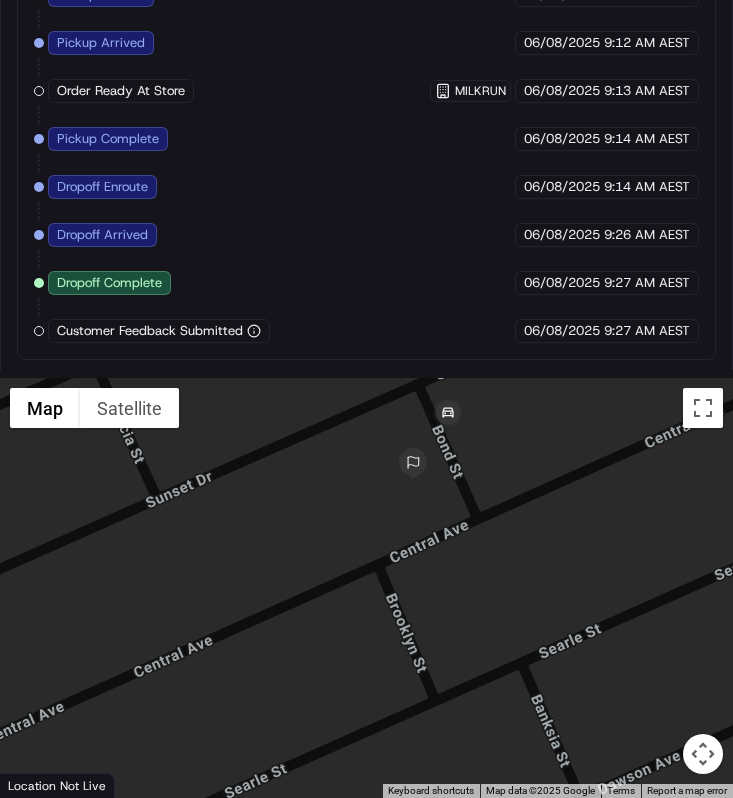 drag, startPoint x: 515, startPoint y: 544, endPoint x: 519, endPoint y: 585, distance: 41.19466 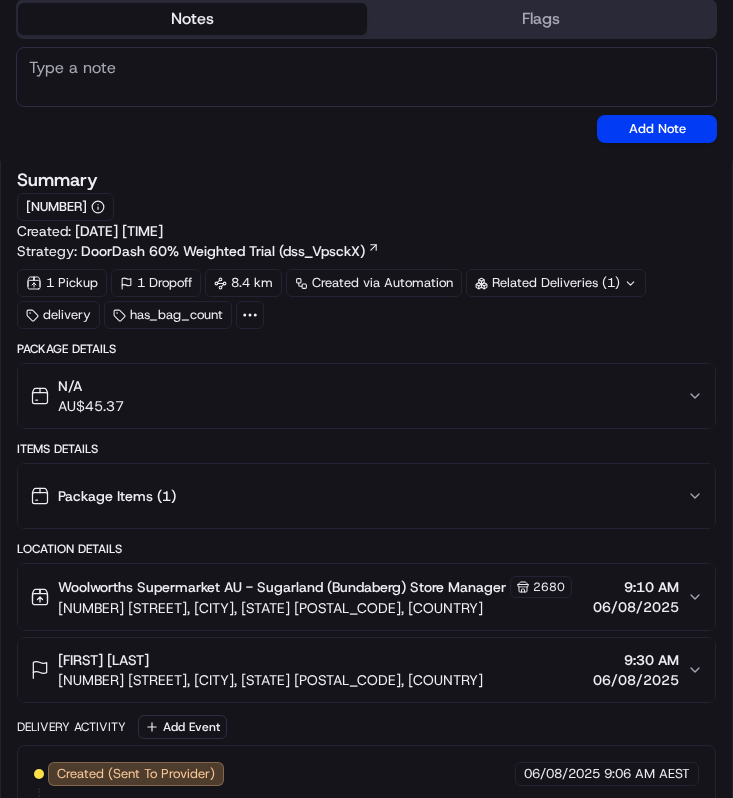 scroll, scrollTop: 575, scrollLeft: 0, axis: vertical 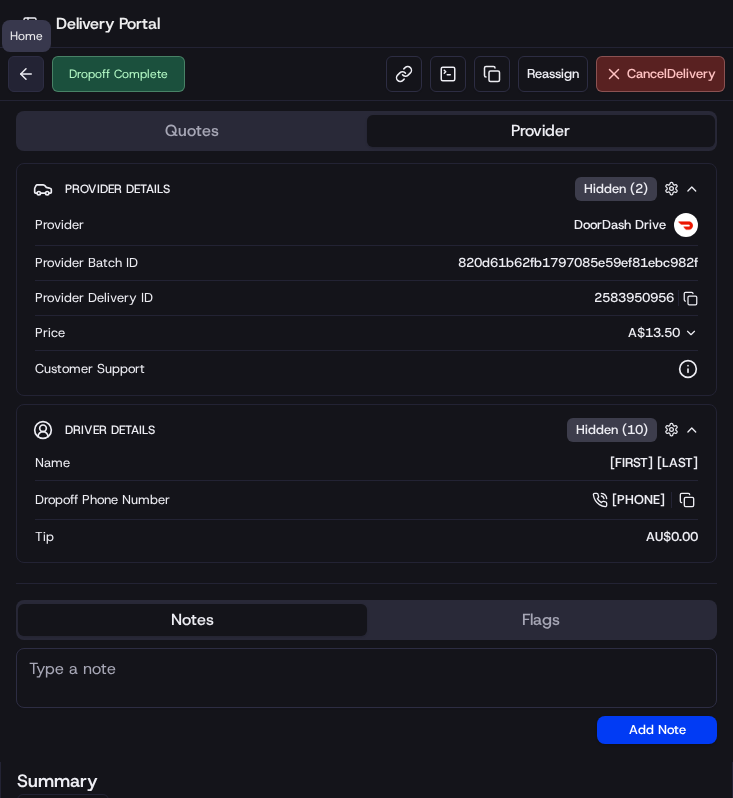 click at bounding box center (26, 74) 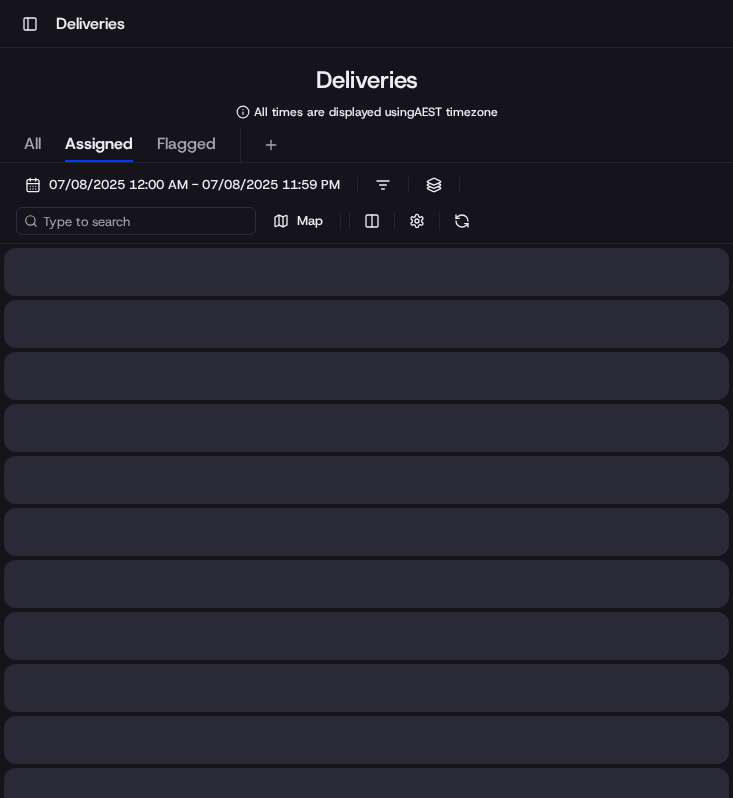 click at bounding box center [136, 221] 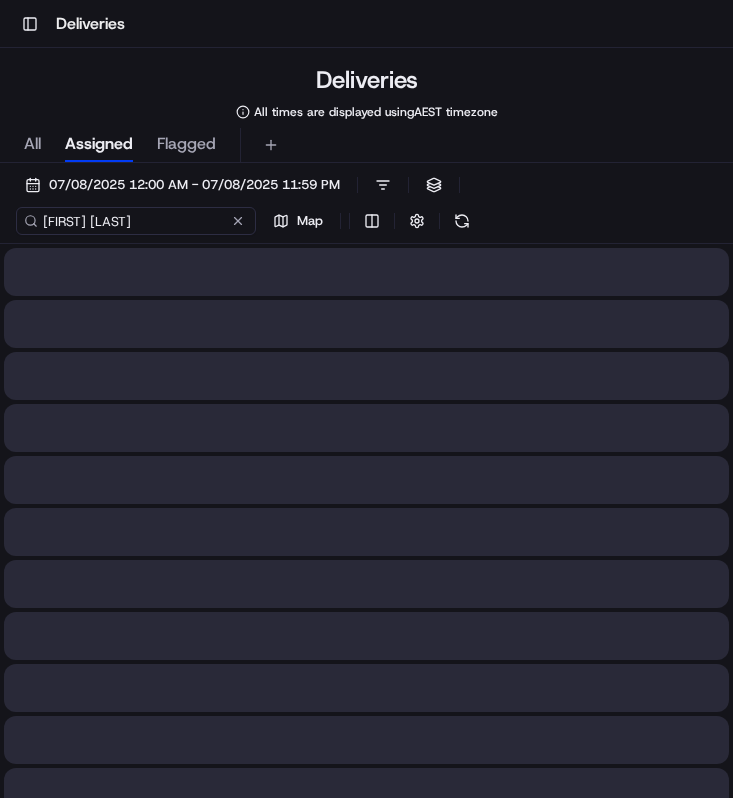 type on "[FIRST] [LAST]" 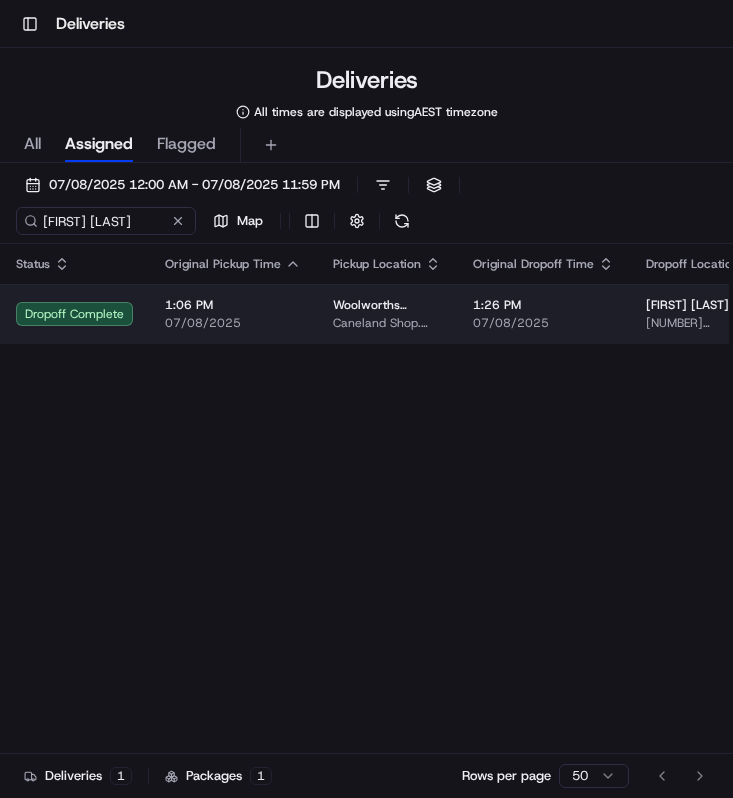 click on "Caneland Shop. Ctr, Mangrove Rd, Mackay, QLD 4740, AU" at bounding box center (387, 323) 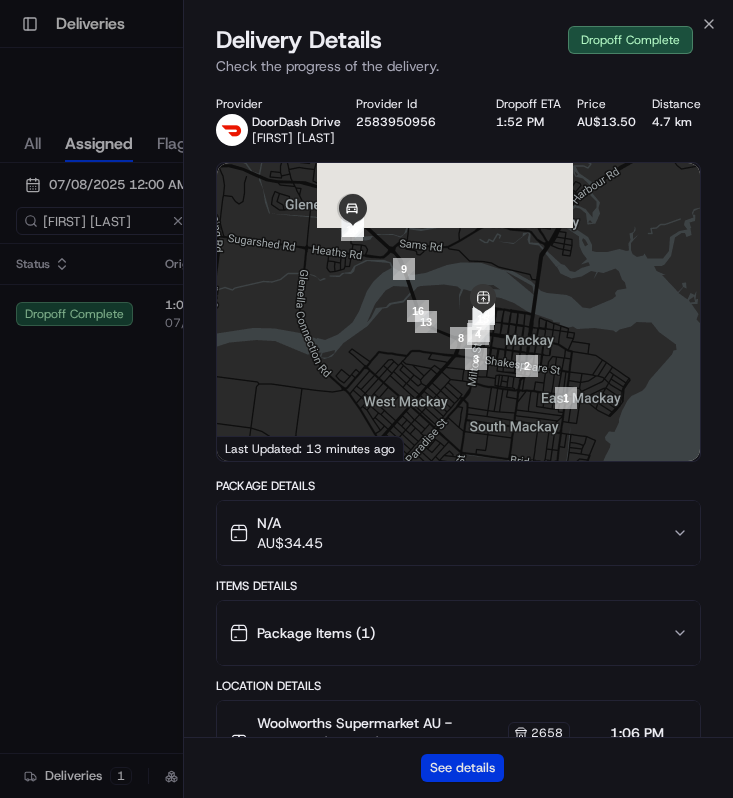 click on "See details" at bounding box center [462, 768] 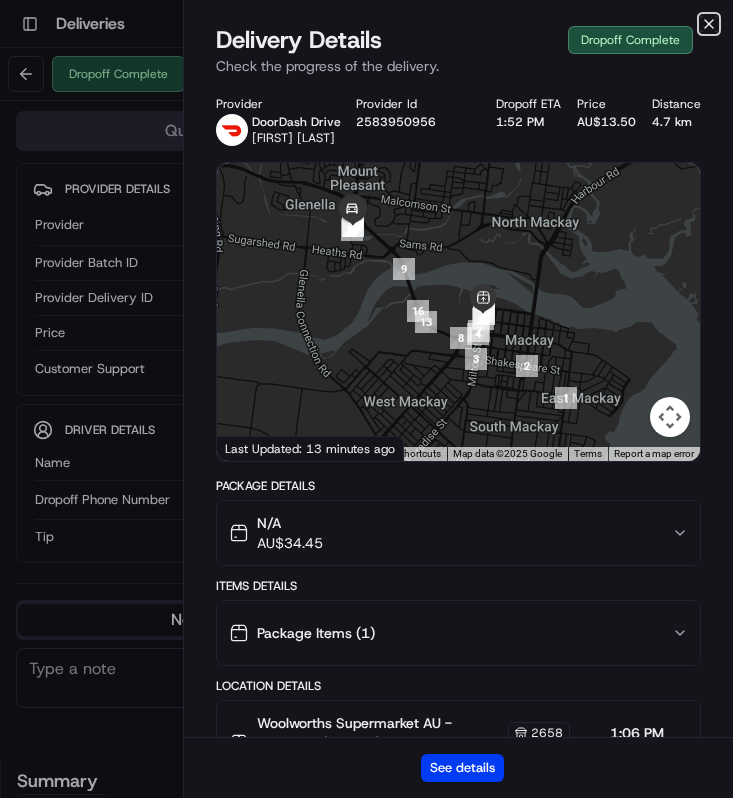 click 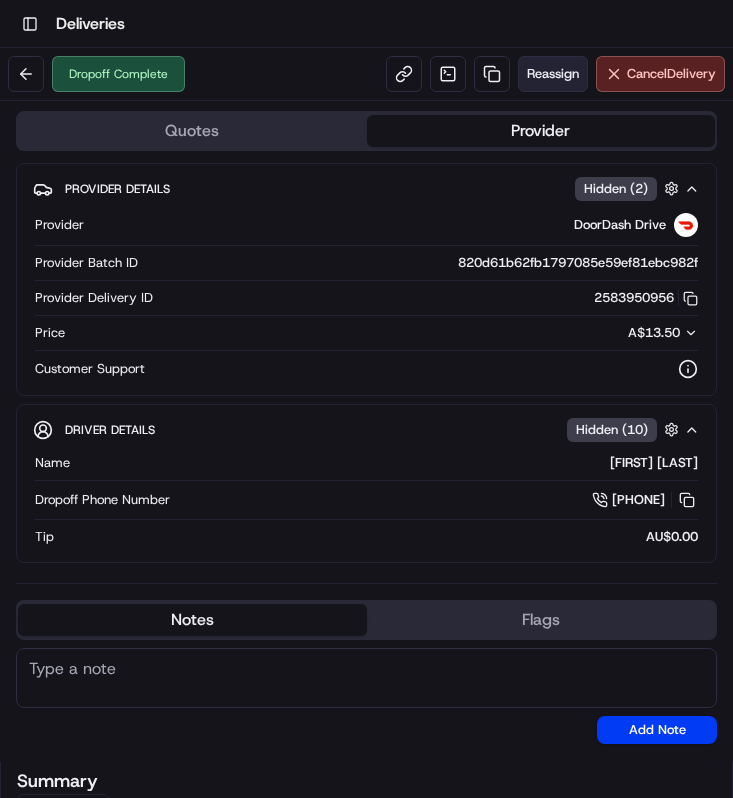 click on "Reassign" at bounding box center (553, 74) 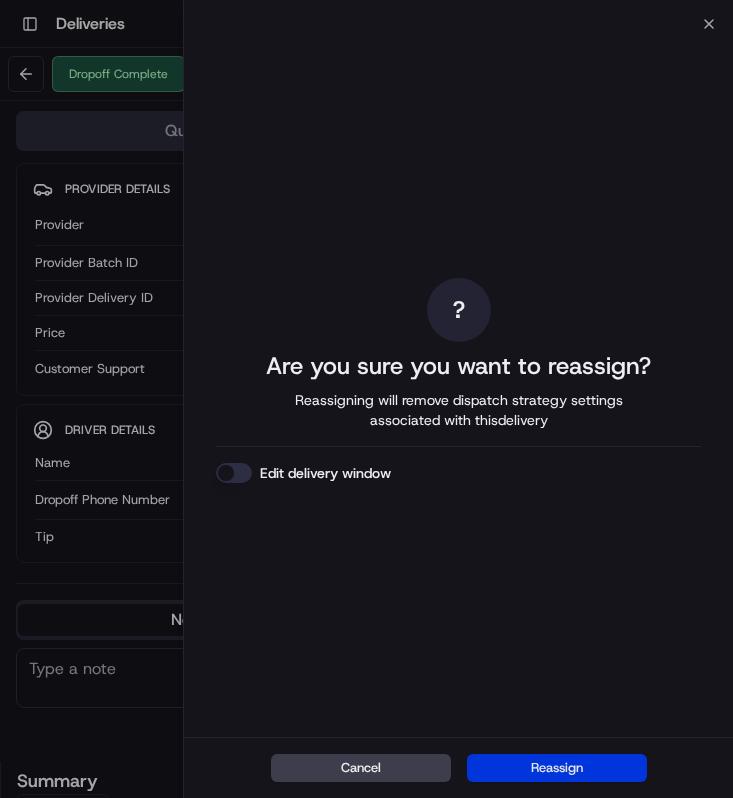click on "Reassign" at bounding box center (557, 768) 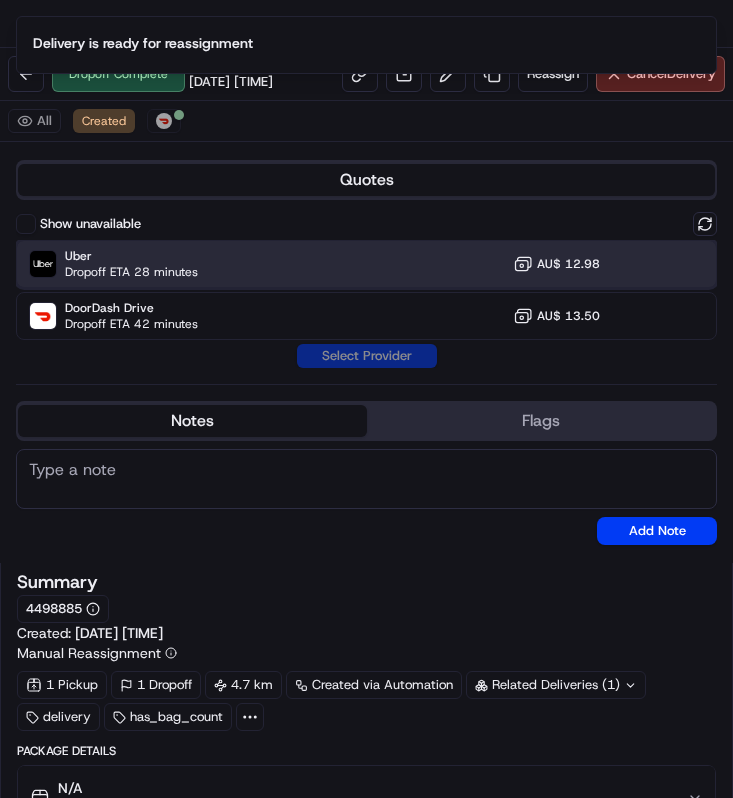 click on "Uber Dropoff ETA   28 minutes AU$   12.98" at bounding box center (366, 264) 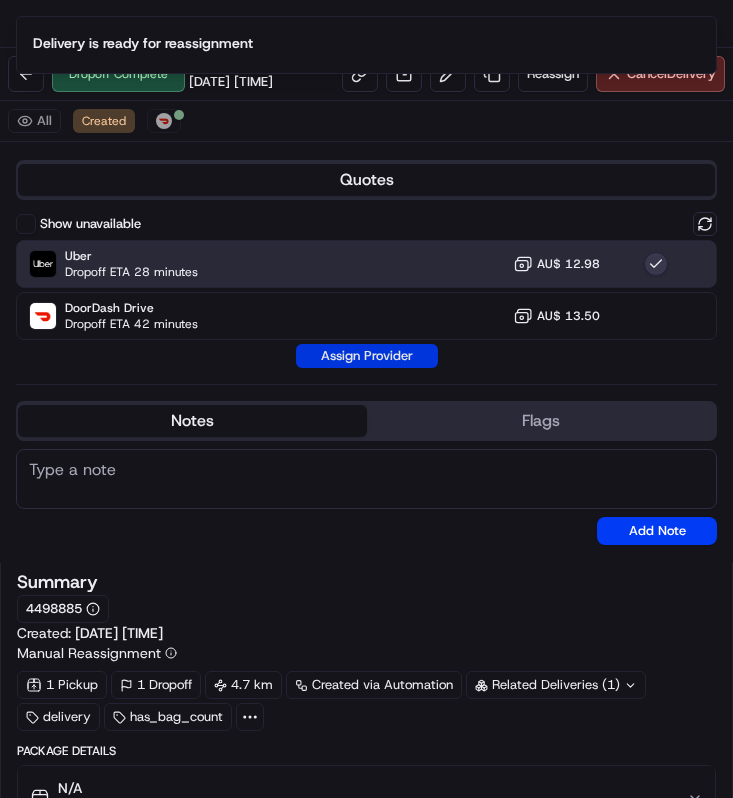 click on "Assign Provider" at bounding box center [367, 356] 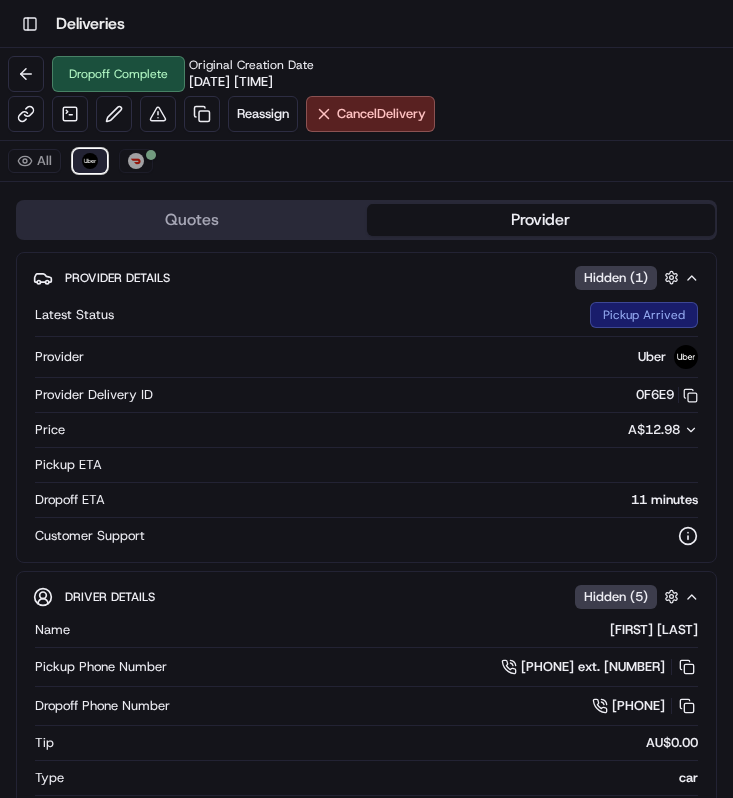 click at bounding box center (90, 161) 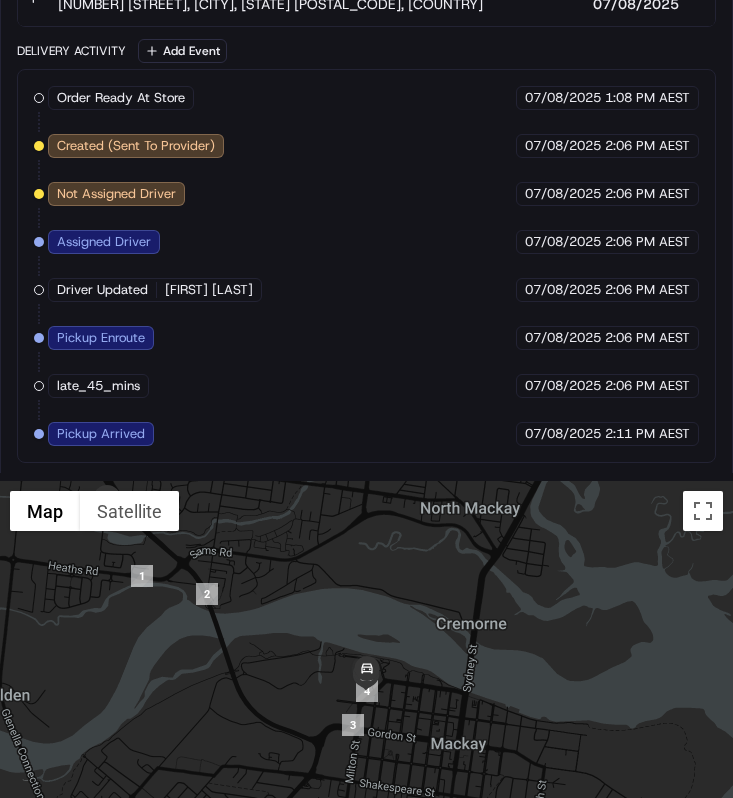 scroll, scrollTop: 1663, scrollLeft: 0, axis: vertical 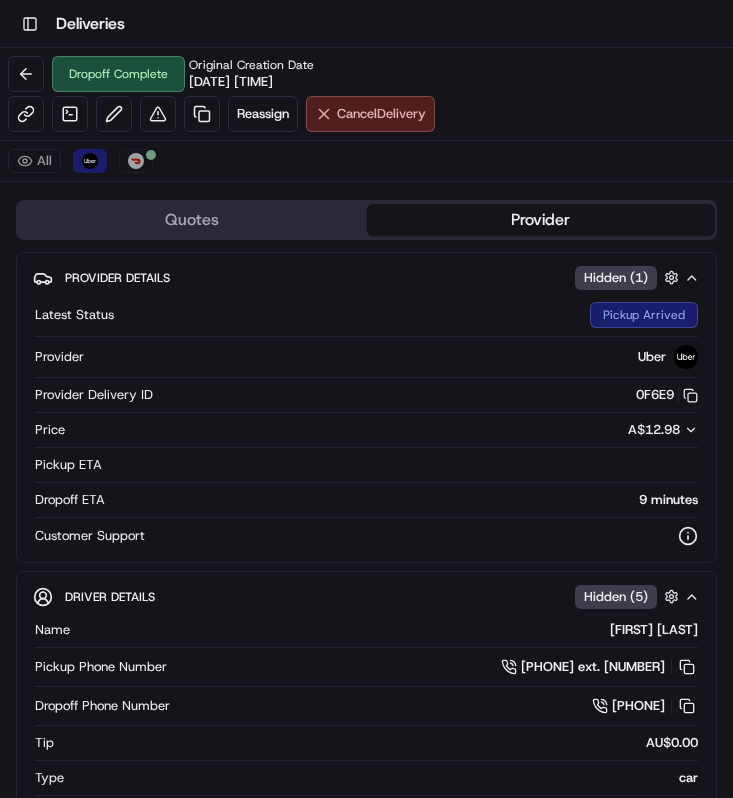 click on "Cancel  Delivery" at bounding box center [381, 114] 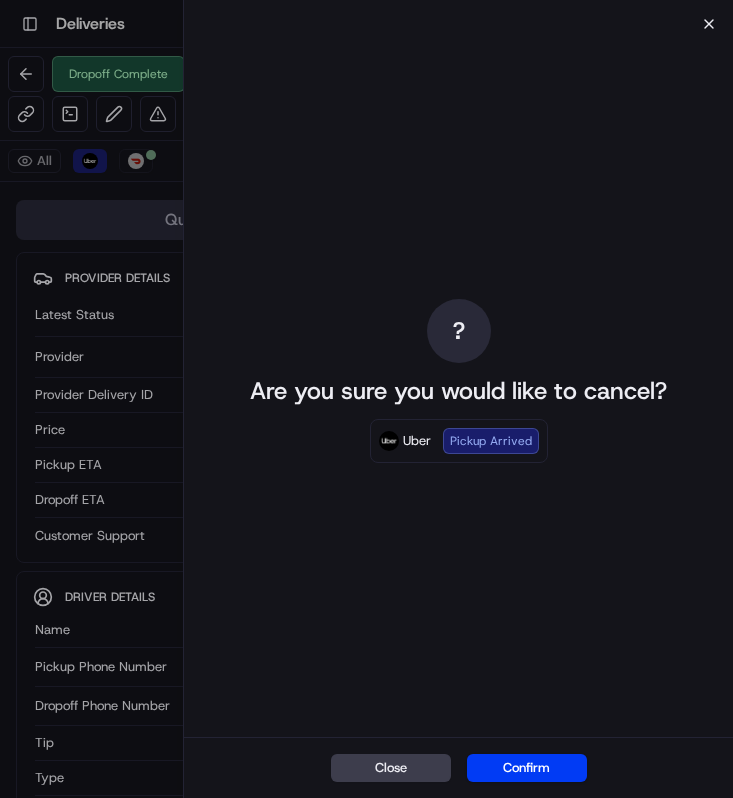 click 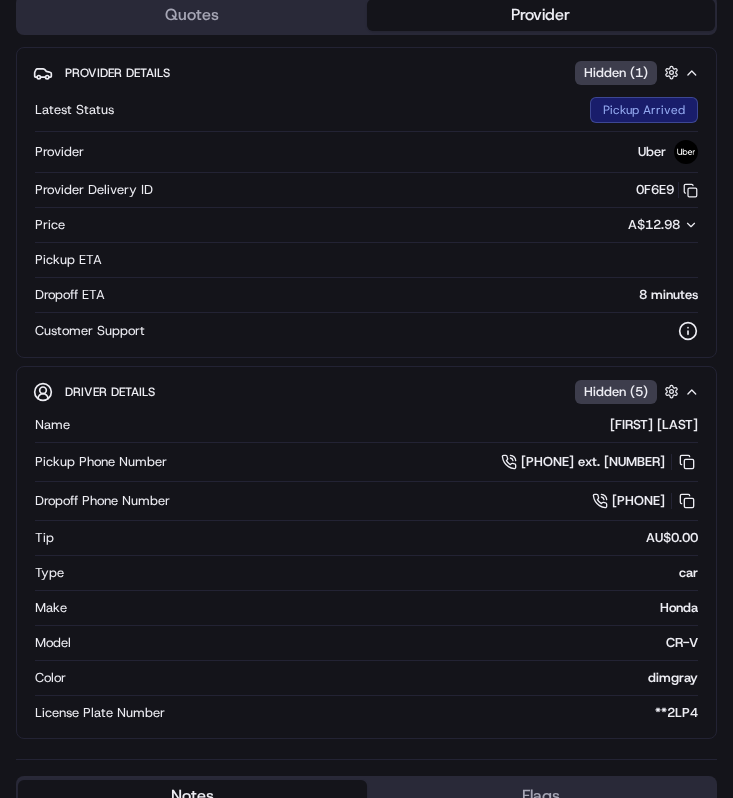 scroll, scrollTop: 0, scrollLeft: 0, axis: both 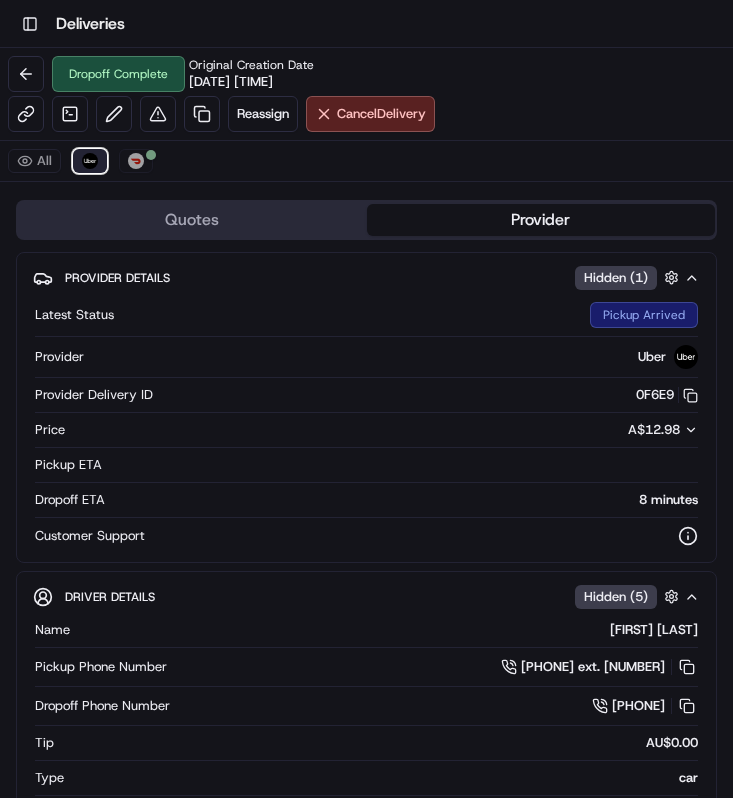 click on "Uber" at bounding box center (90, 161) 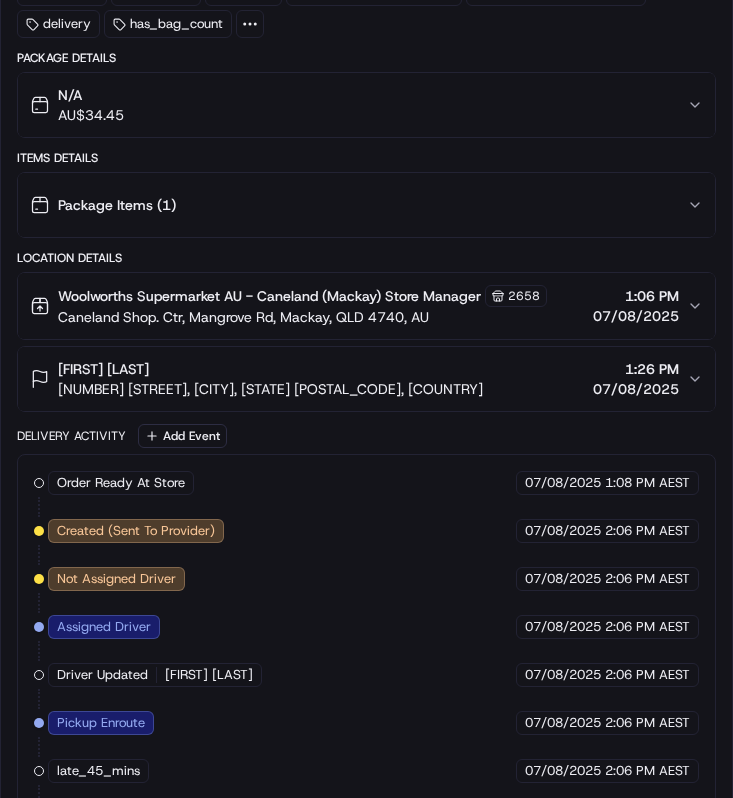 scroll, scrollTop: 1761, scrollLeft: 0, axis: vertical 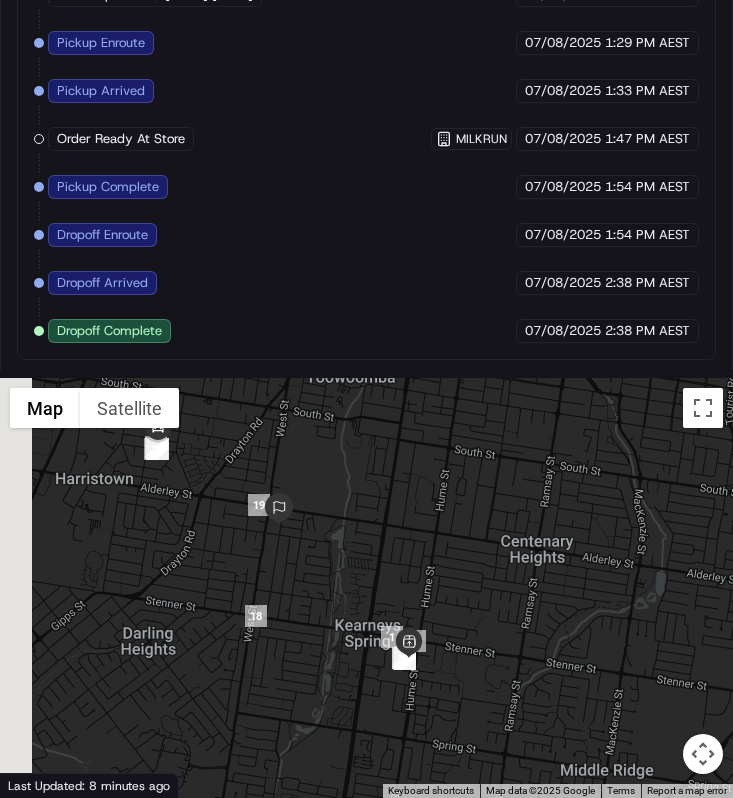 drag, startPoint x: 246, startPoint y: 547, endPoint x: 287, endPoint y: 571, distance: 47.507893 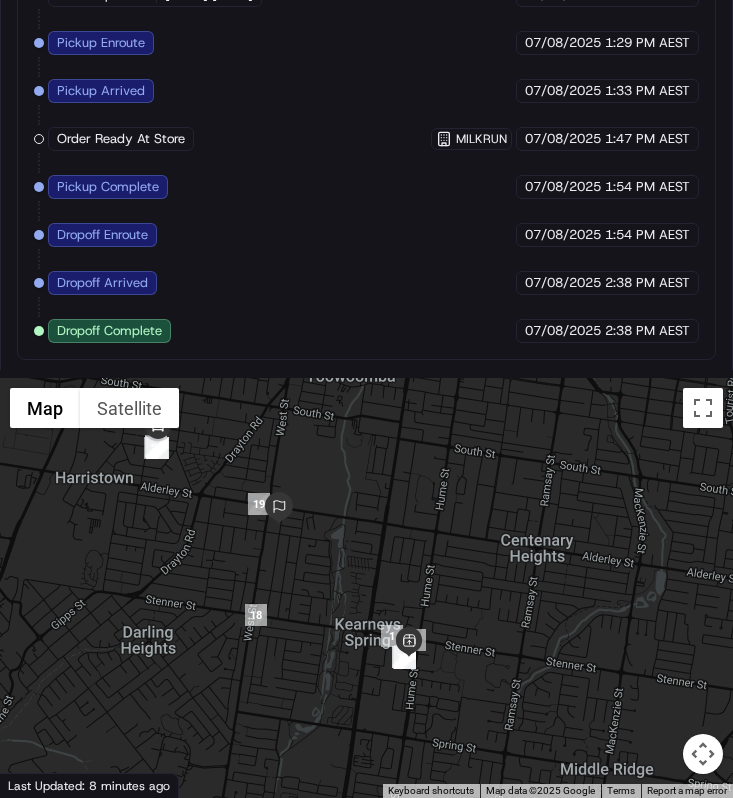 click at bounding box center (366, 588) 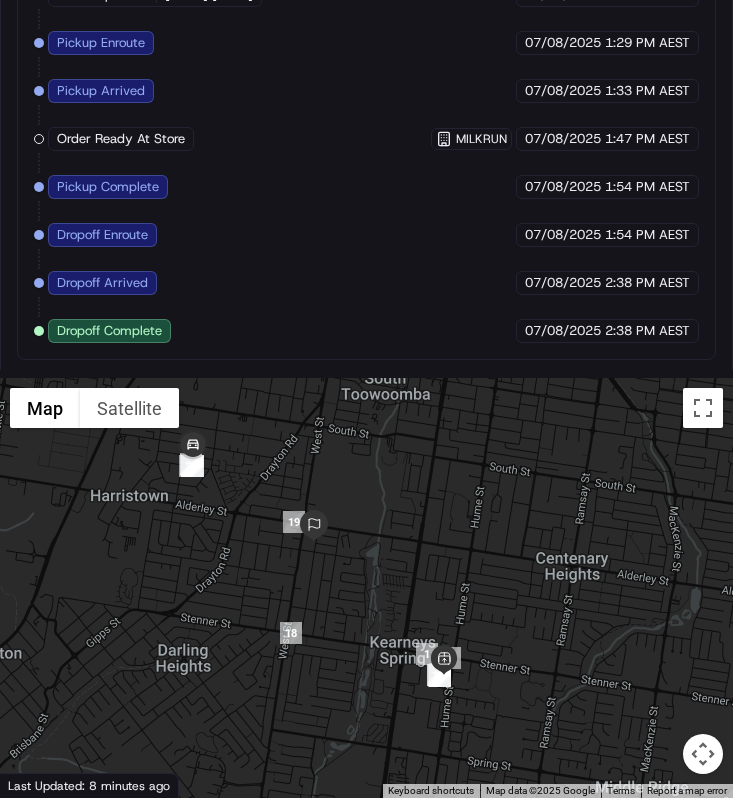 drag, startPoint x: 287, startPoint y: 571, endPoint x: 378, endPoint y: 634, distance: 110.67972 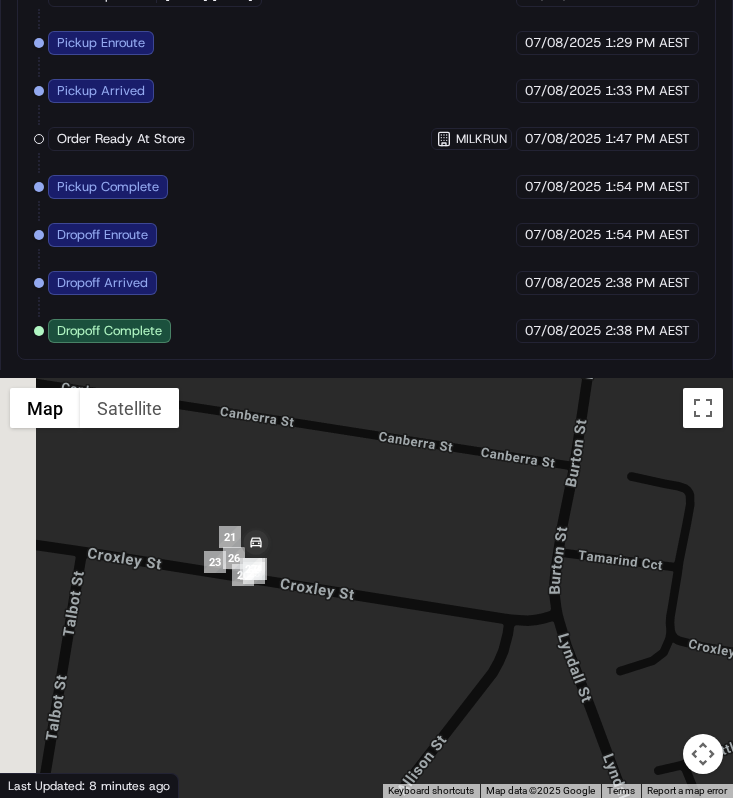 drag, startPoint x: 310, startPoint y: 557, endPoint x: 465, endPoint y: 578, distance: 156.4161 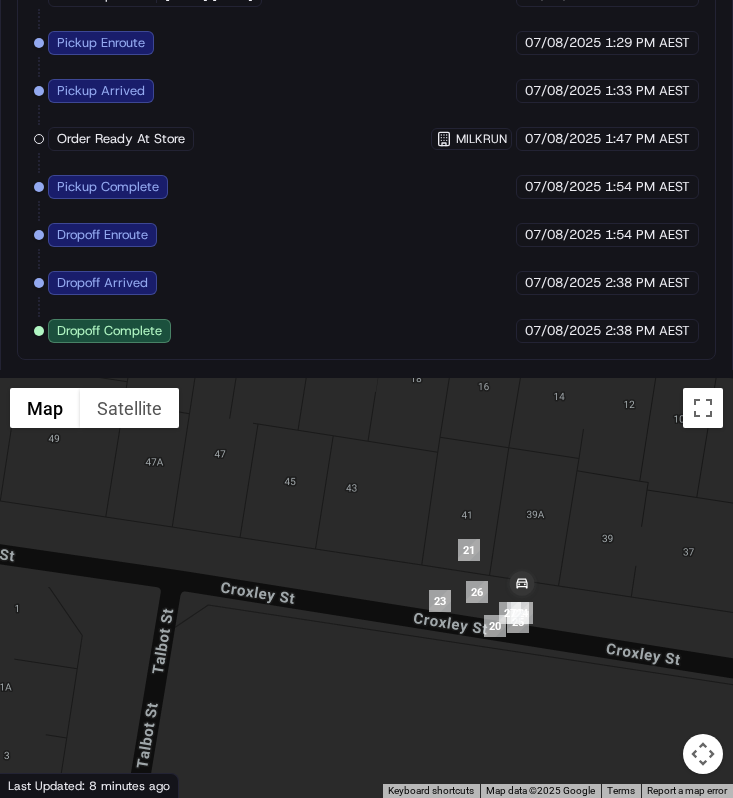 drag, startPoint x: 546, startPoint y: 588, endPoint x: 527, endPoint y: 588, distance: 19 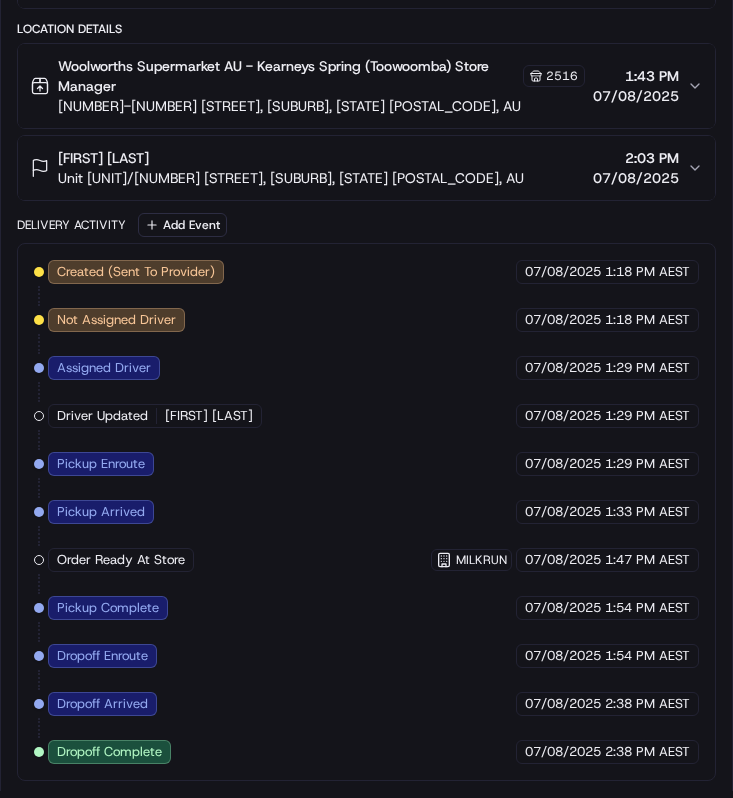 scroll, scrollTop: 1433, scrollLeft: 0, axis: vertical 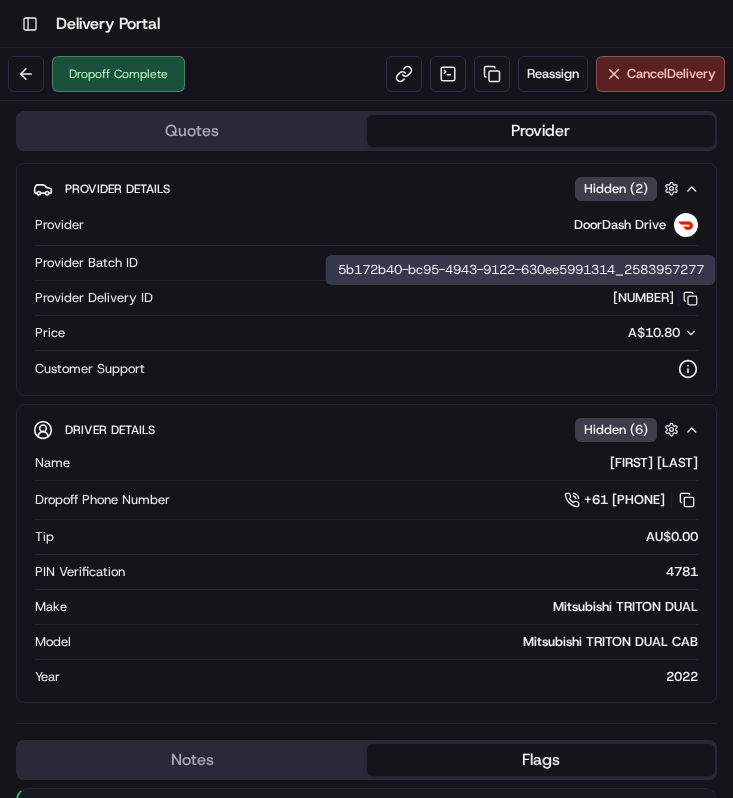 drag, startPoint x: 586, startPoint y: 299, endPoint x: 675, endPoint y: 301, distance: 89.02247 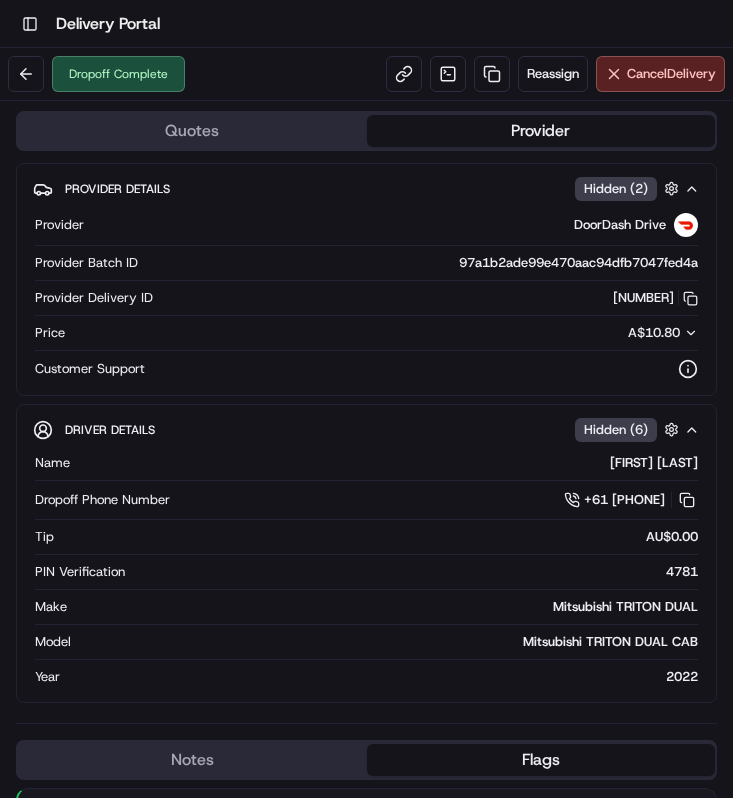 click on "2583957277 Copy  5b172b40-bc95-4943-9122-630ee5991314_2583957277" at bounding box center [429, 298] 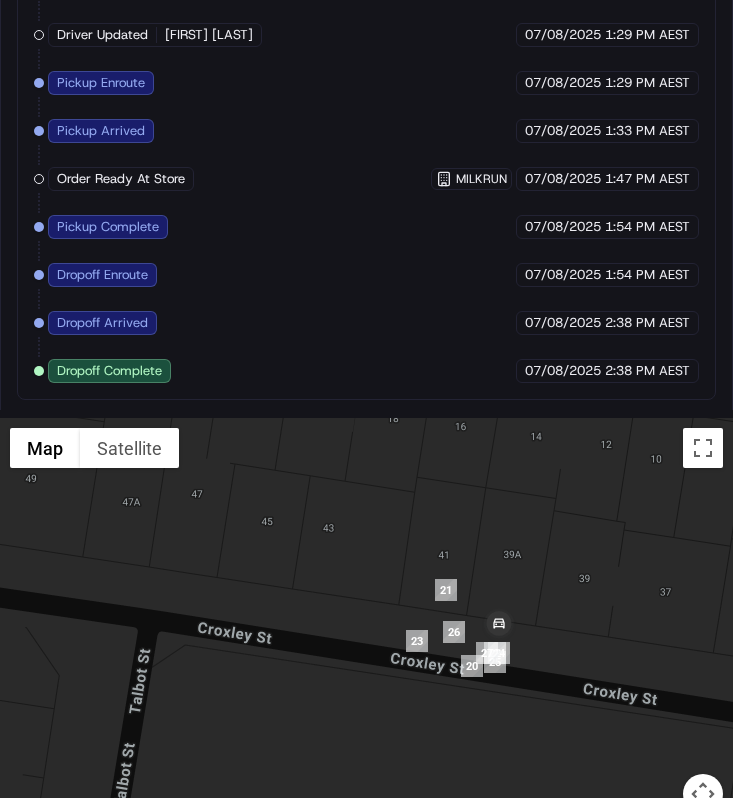 scroll, scrollTop: 1858, scrollLeft: 0, axis: vertical 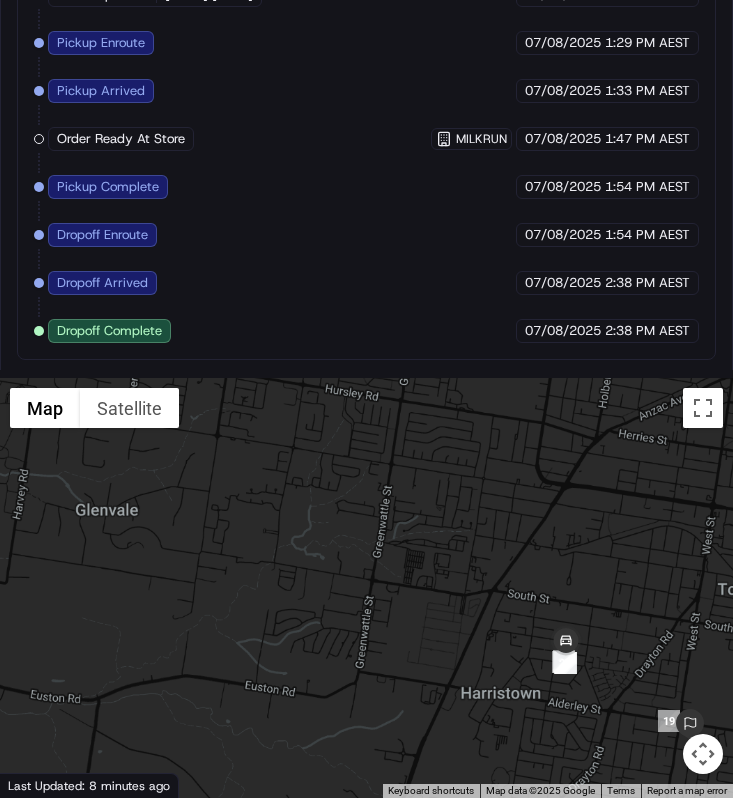 drag, startPoint x: 643, startPoint y: 692, endPoint x: 523, endPoint y: 676, distance: 121.061966 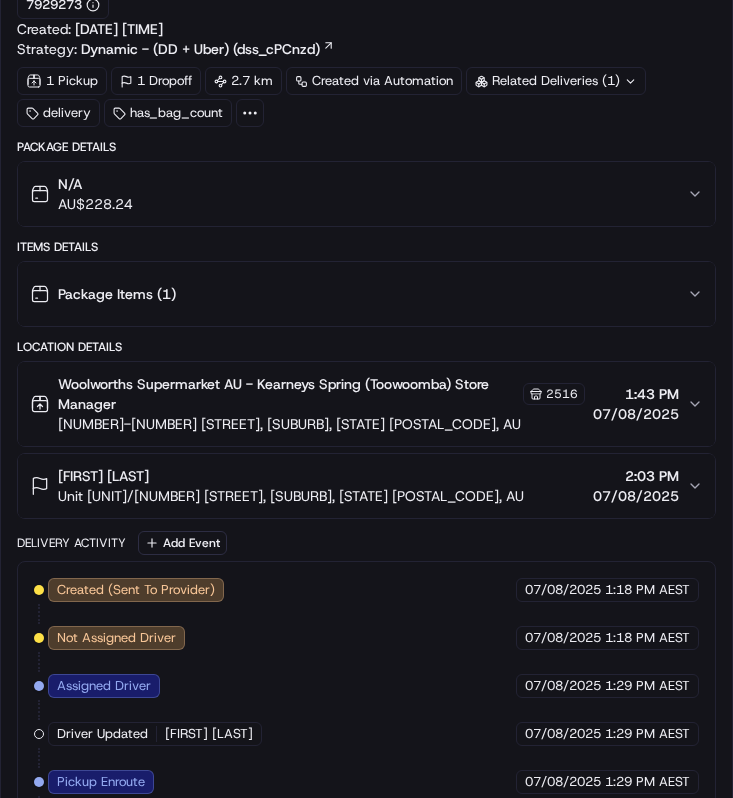 scroll, scrollTop: 1138, scrollLeft: 0, axis: vertical 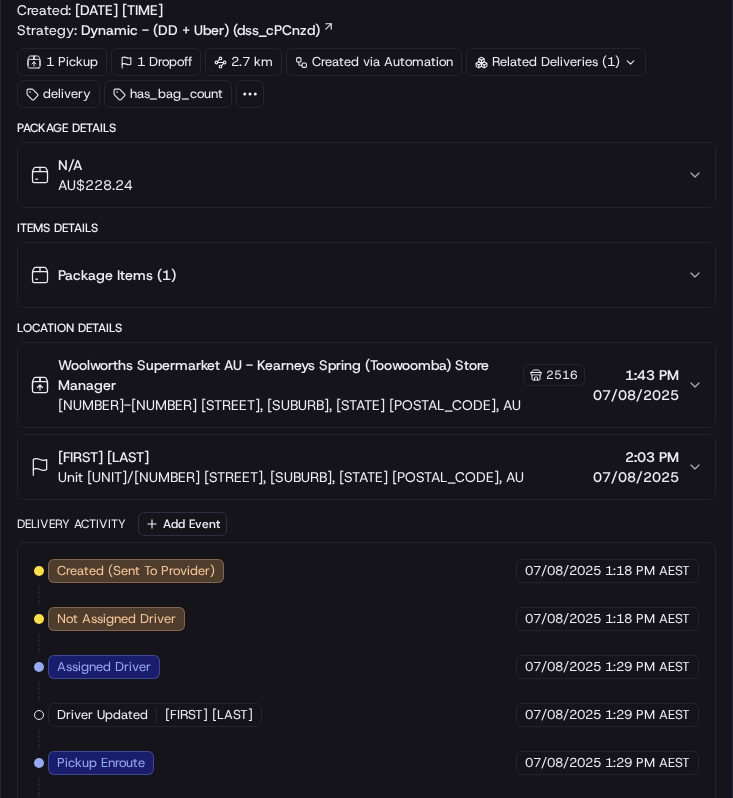 click on "Unit 1/13 Hoey St, Kearneys Spring, QLD 4350, AU" at bounding box center (291, 477) 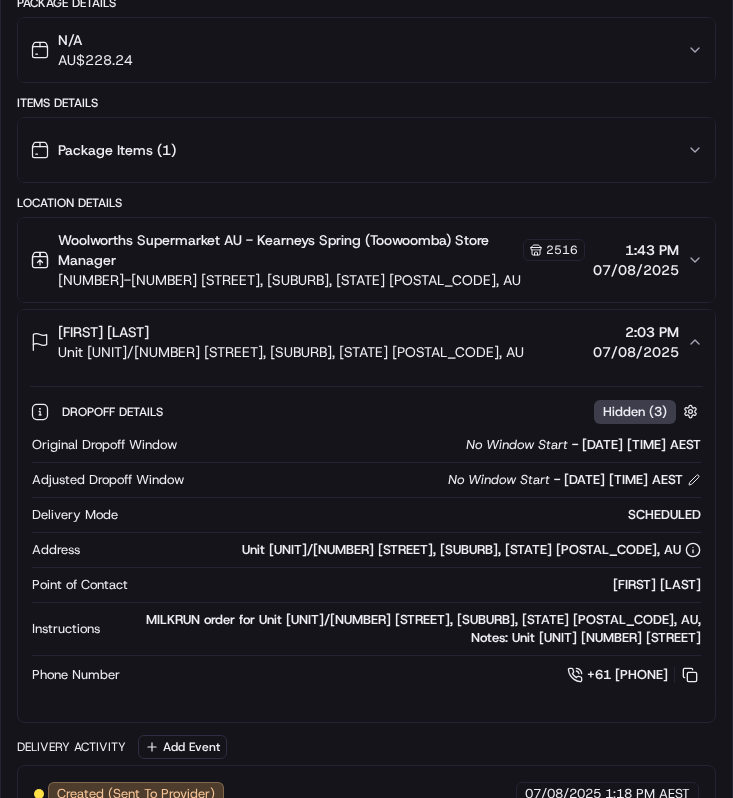 scroll, scrollTop: 1293, scrollLeft: 0, axis: vertical 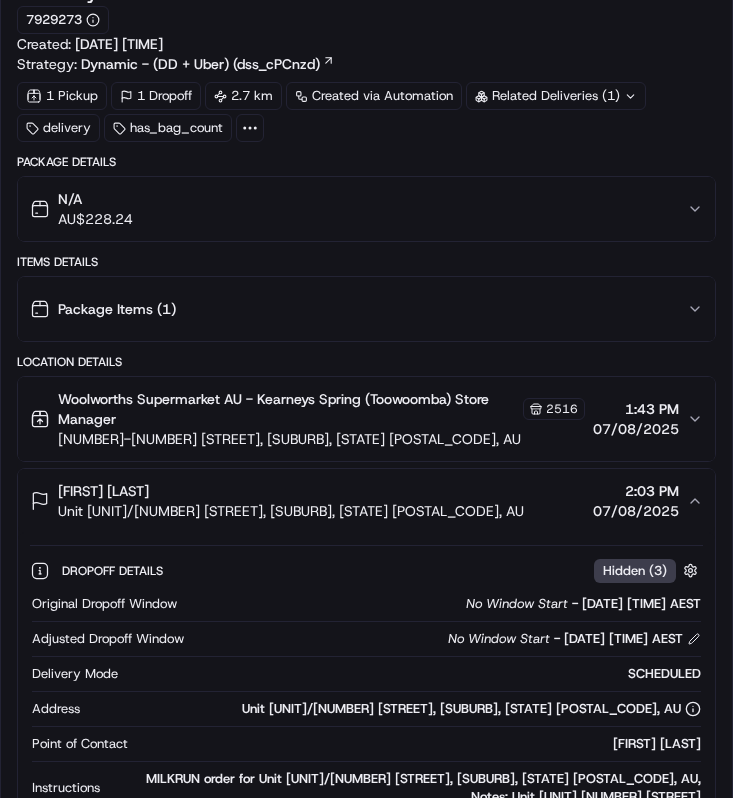 click on "N/A AU$ 228.24" at bounding box center [358, 209] 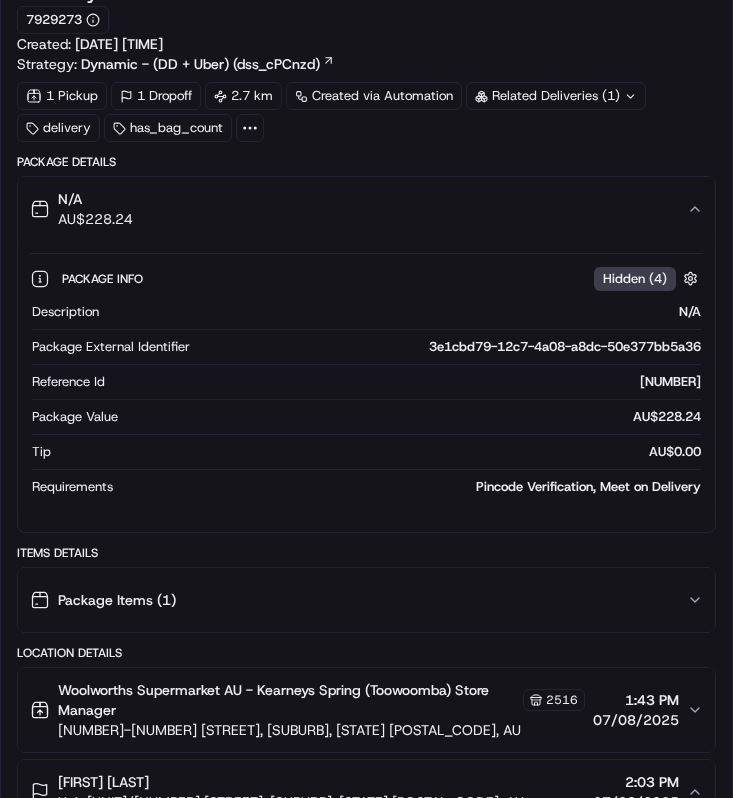 click on "N/A AU$ 228.24" at bounding box center (358, 209) 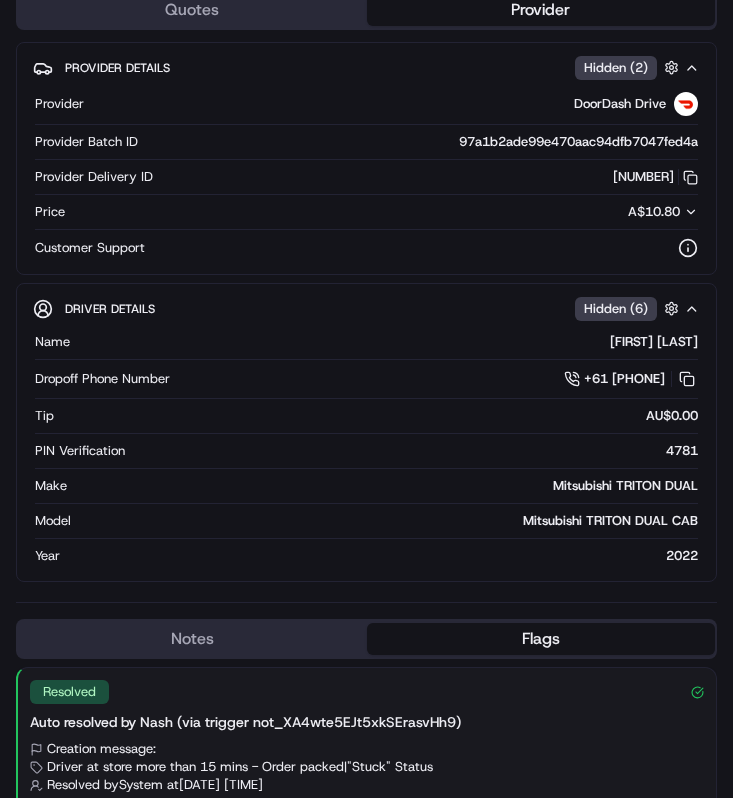 scroll, scrollTop: 220, scrollLeft: 0, axis: vertical 